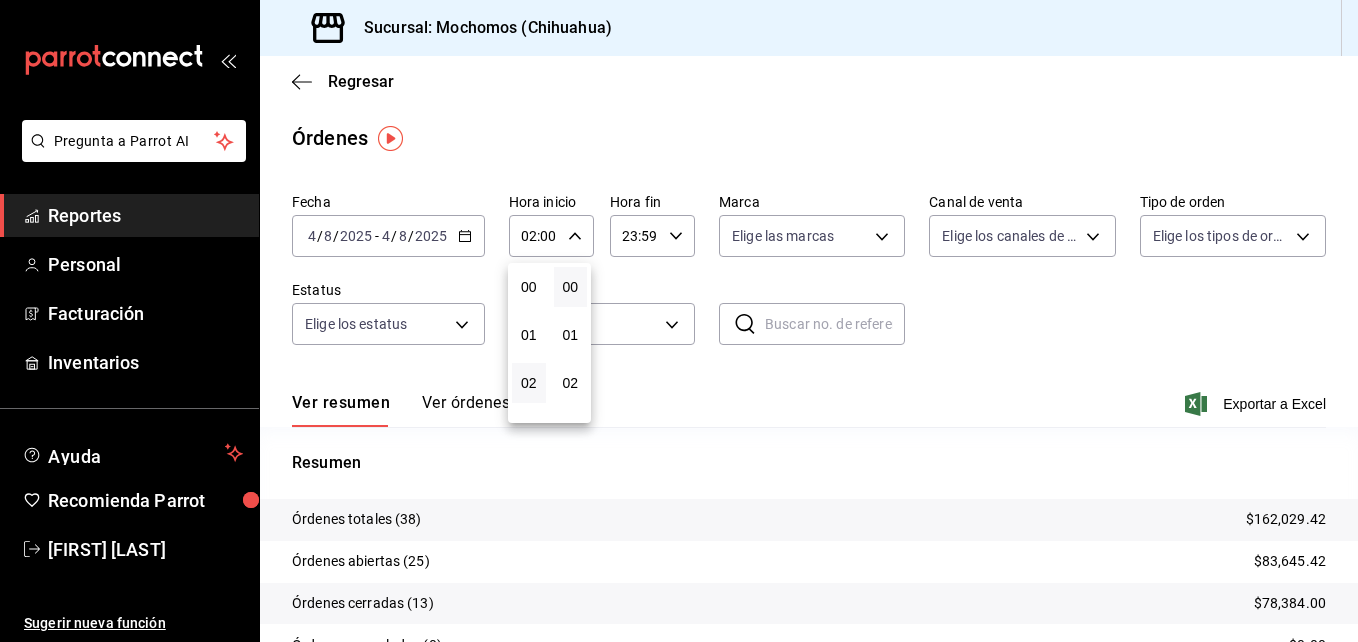 scroll, scrollTop: 0, scrollLeft: 0, axis: both 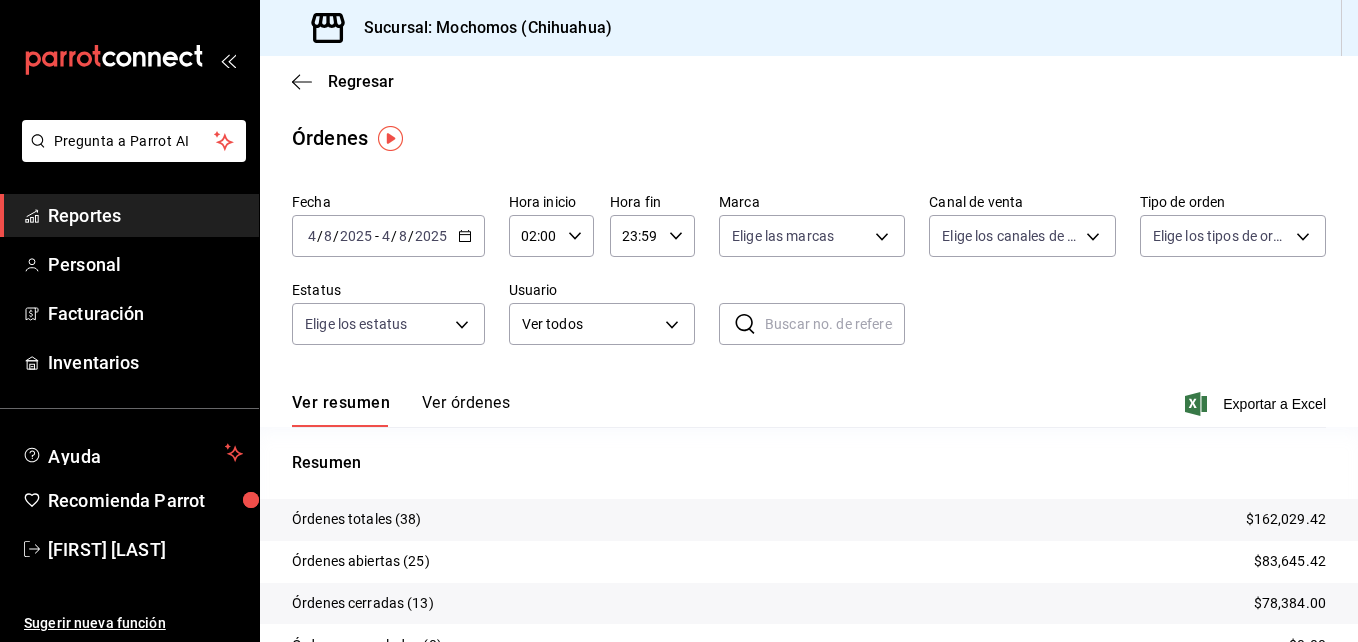 click on "Reportes" at bounding box center [145, 215] 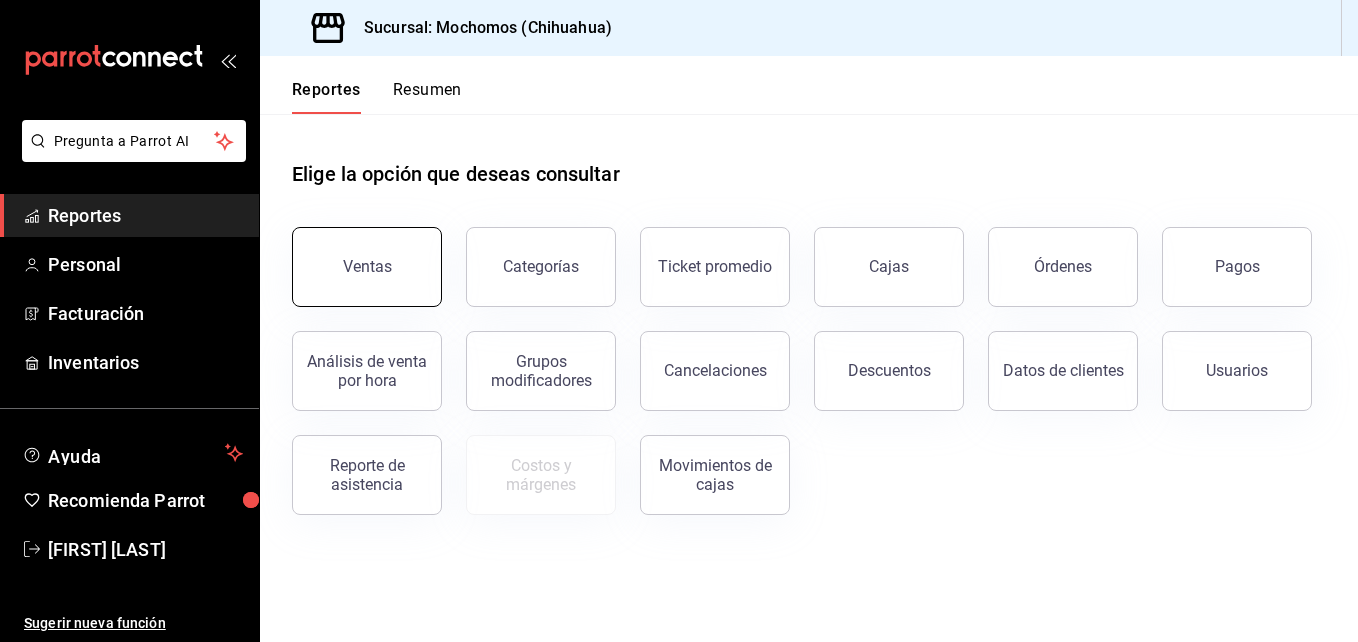click on "Ventas" at bounding box center (367, 267) 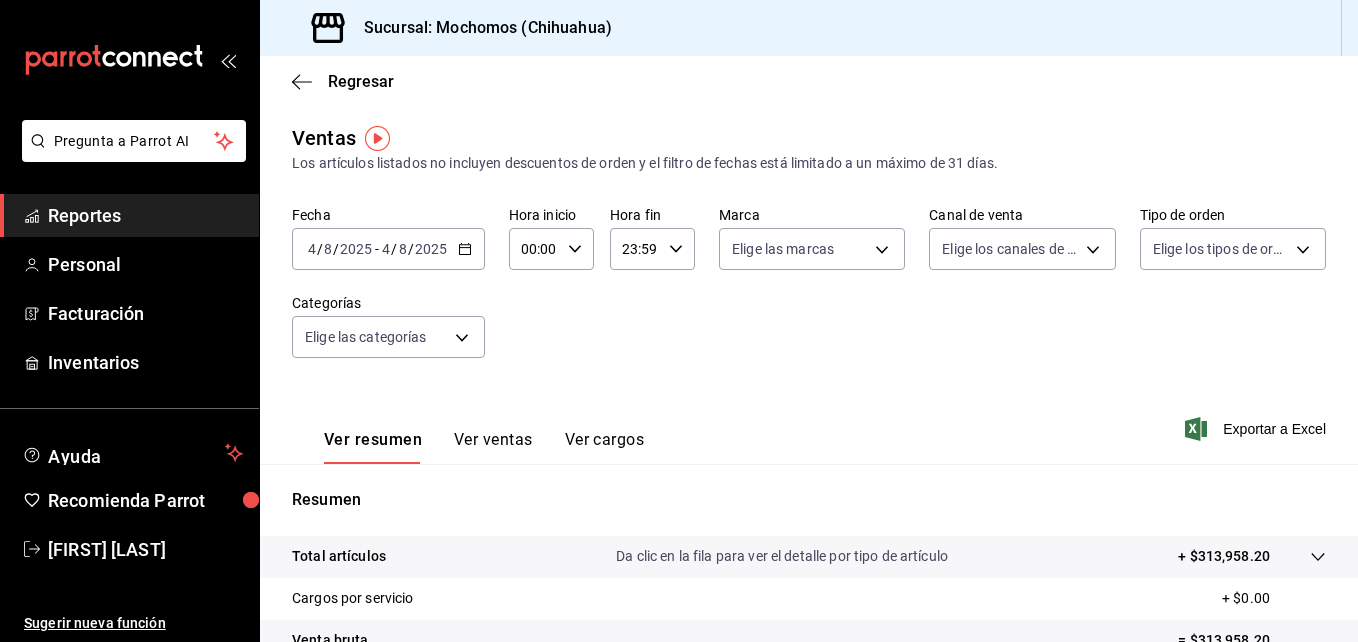 click 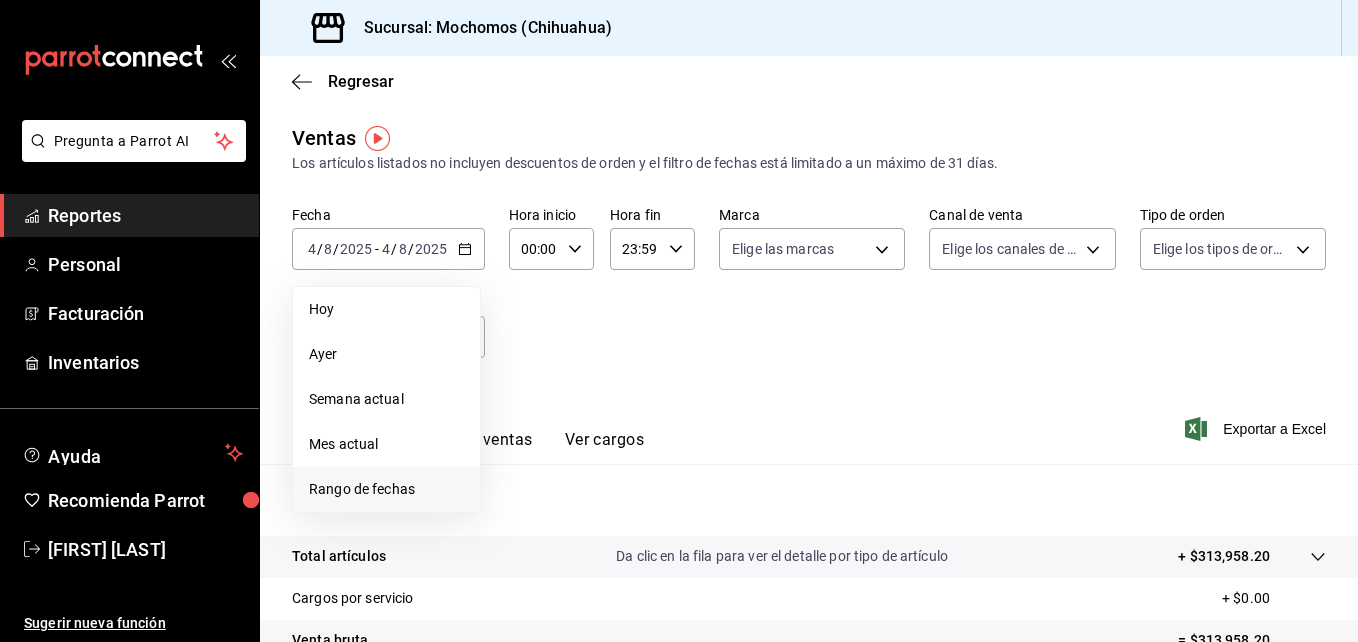 click on "Rango de fechas" at bounding box center [386, 489] 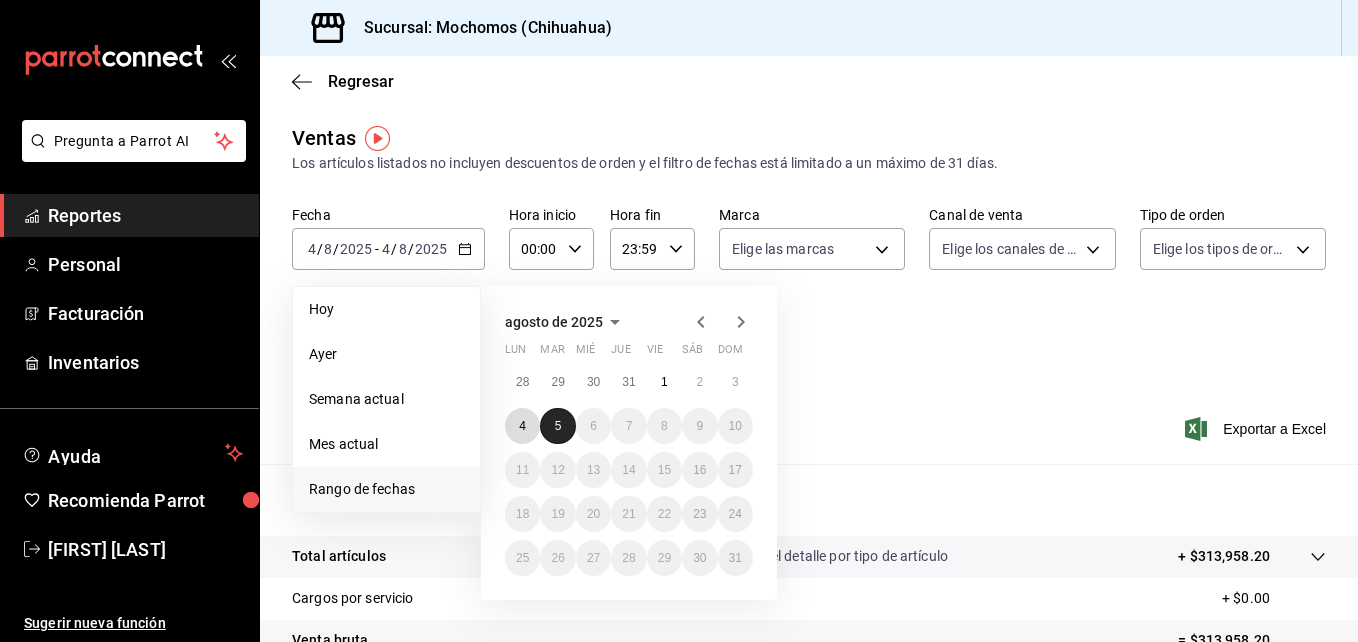 drag, startPoint x: 522, startPoint y: 414, endPoint x: 550, endPoint y: 410, distance: 28.284271 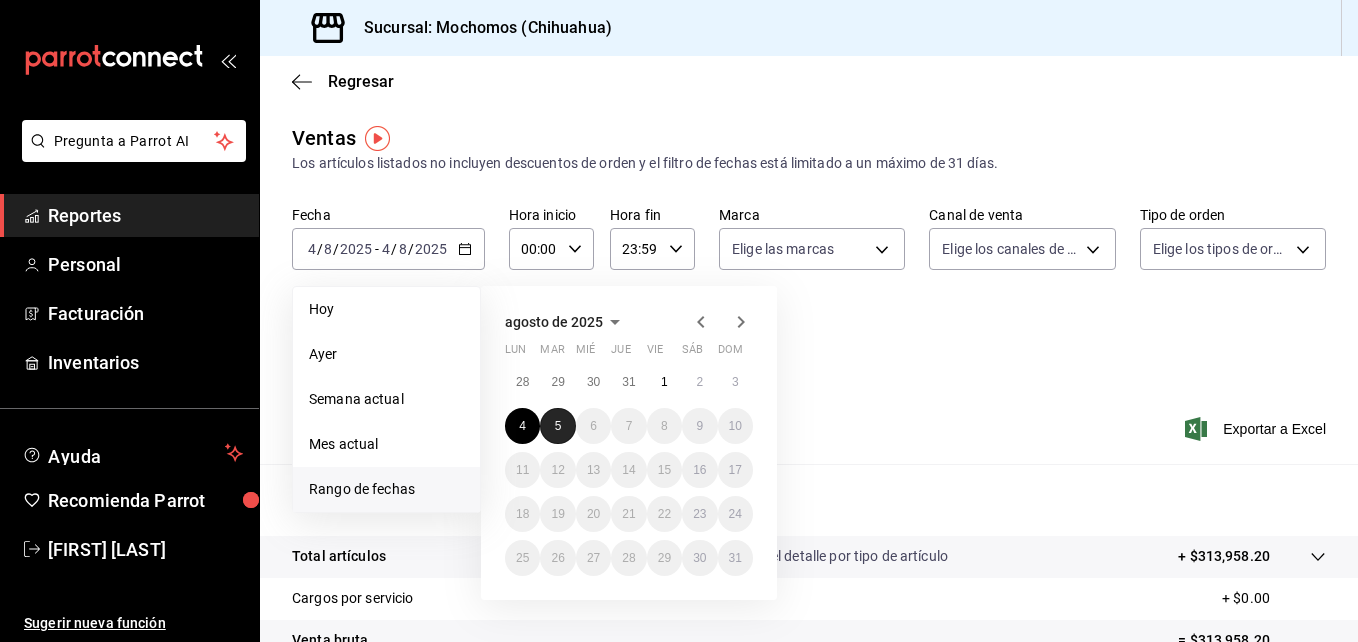 click on "5" at bounding box center [557, 426] 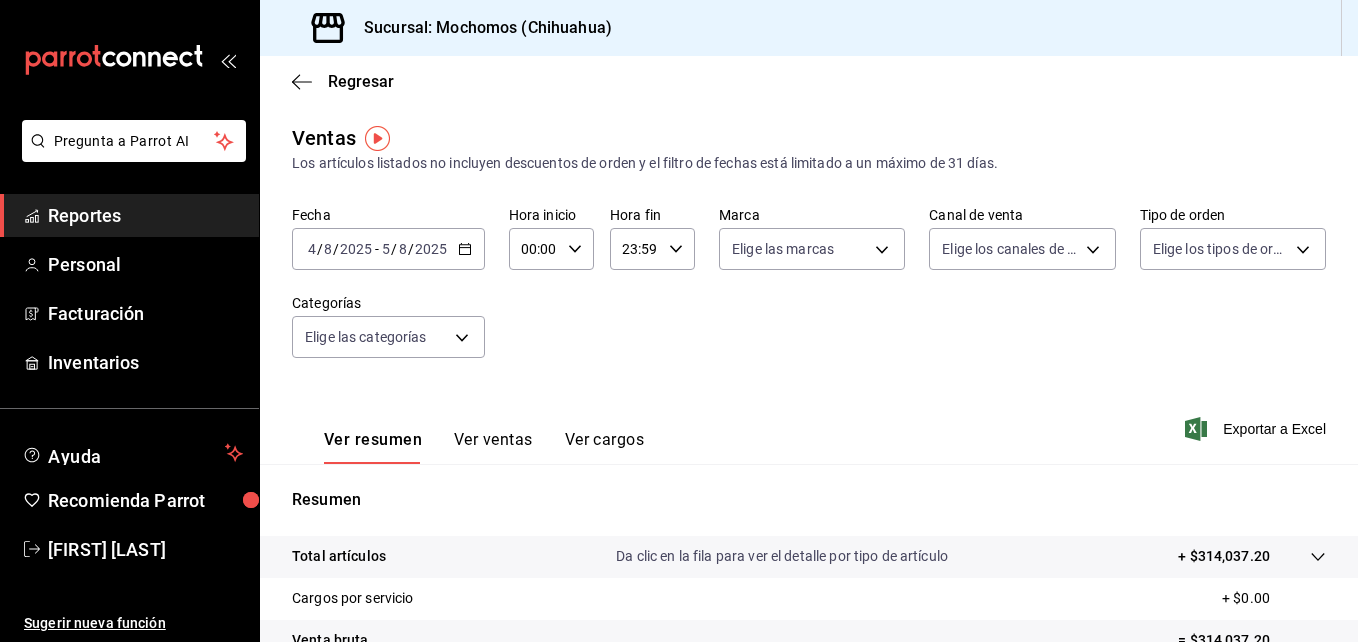 click on "00:00" at bounding box center [534, 249] 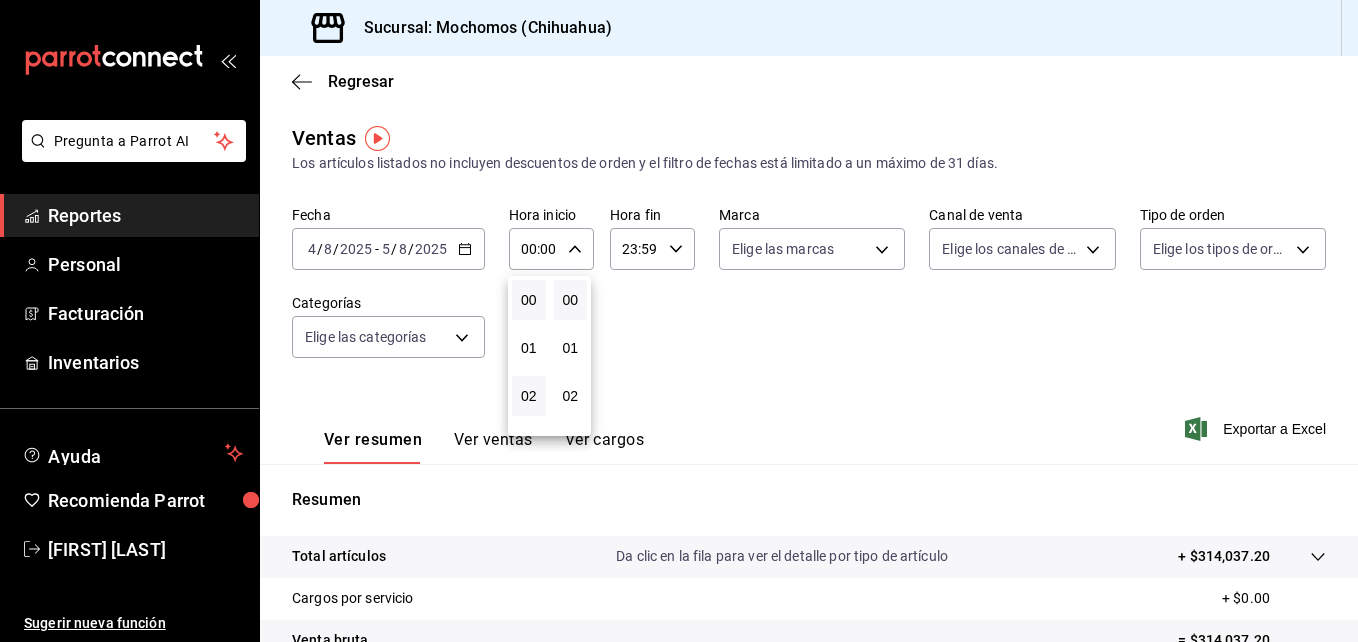 scroll, scrollTop: 100, scrollLeft: 0, axis: vertical 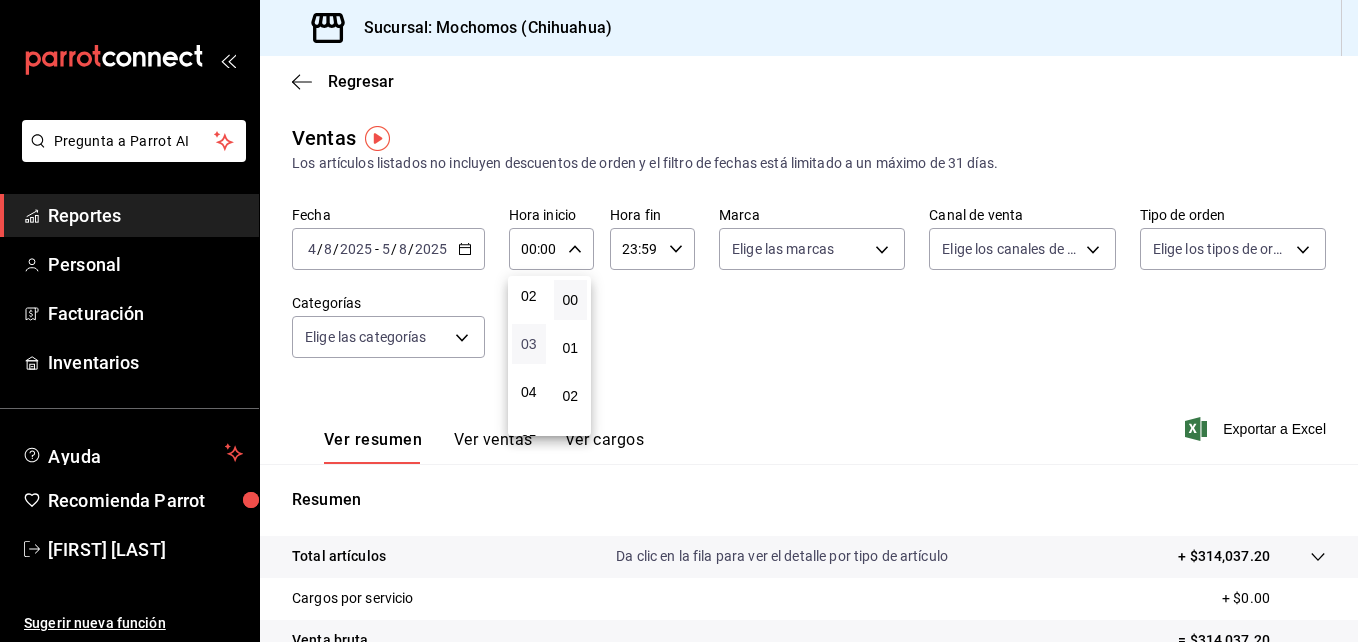 click on "03" at bounding box center (529, 344) 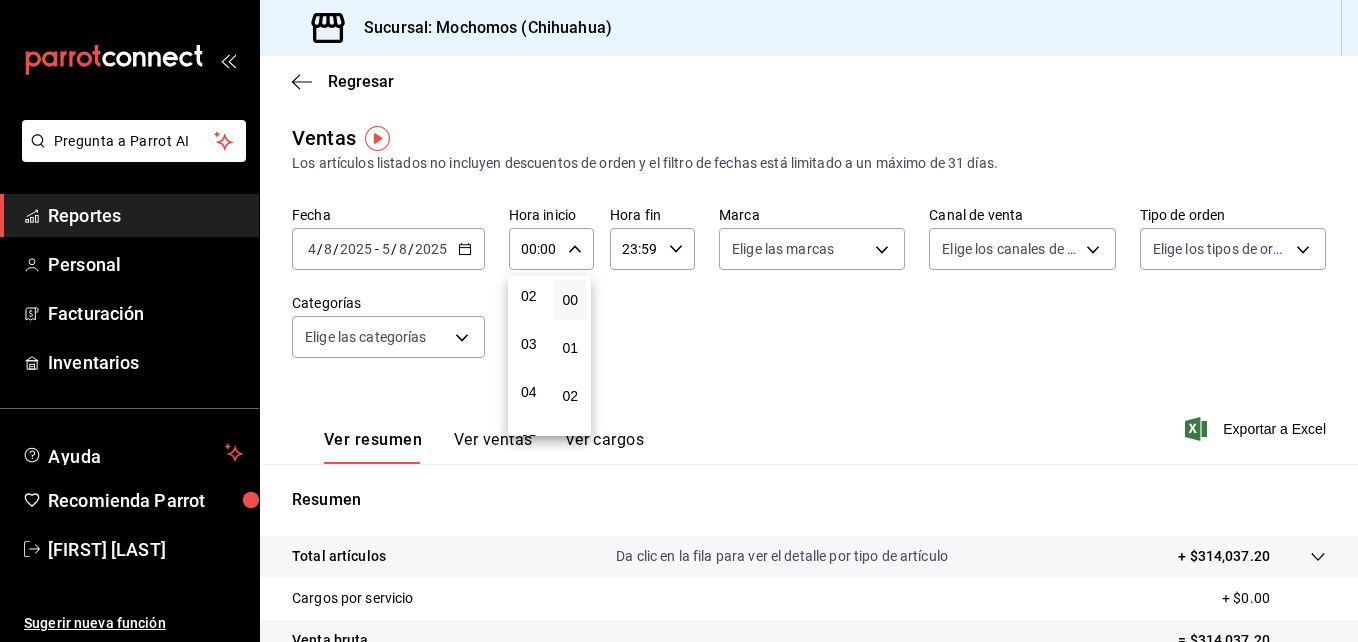 type on "03:00" 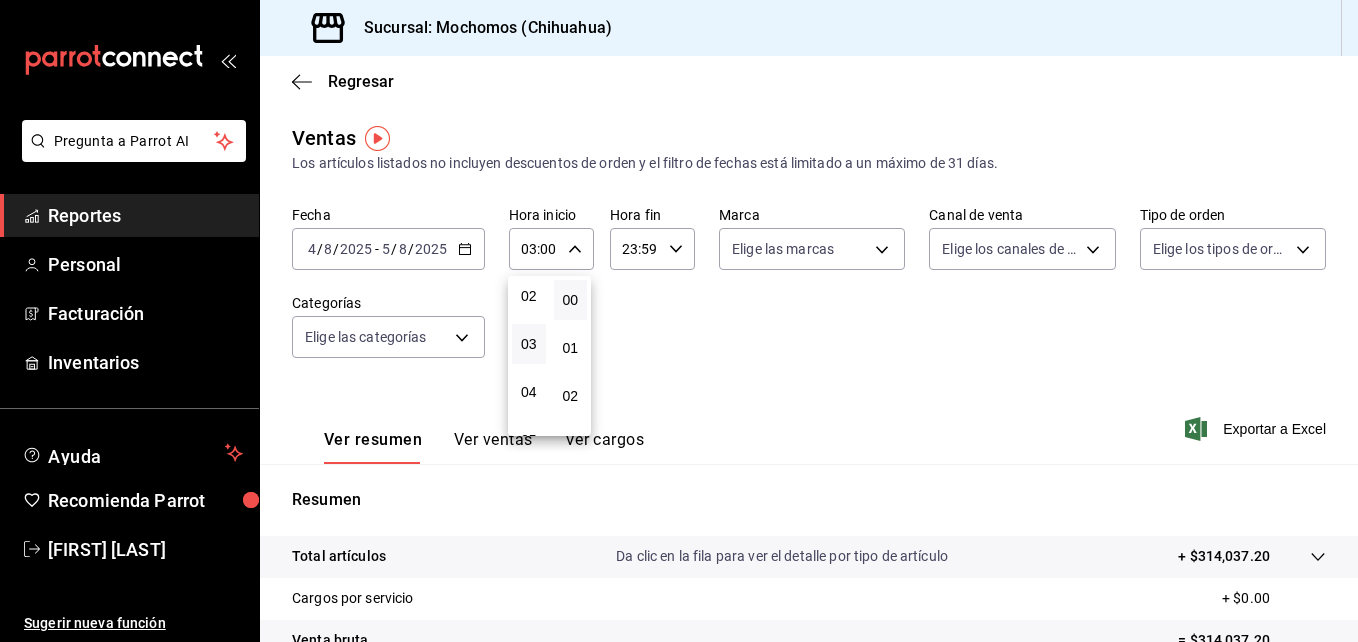 click at bounding box center (679, 321) 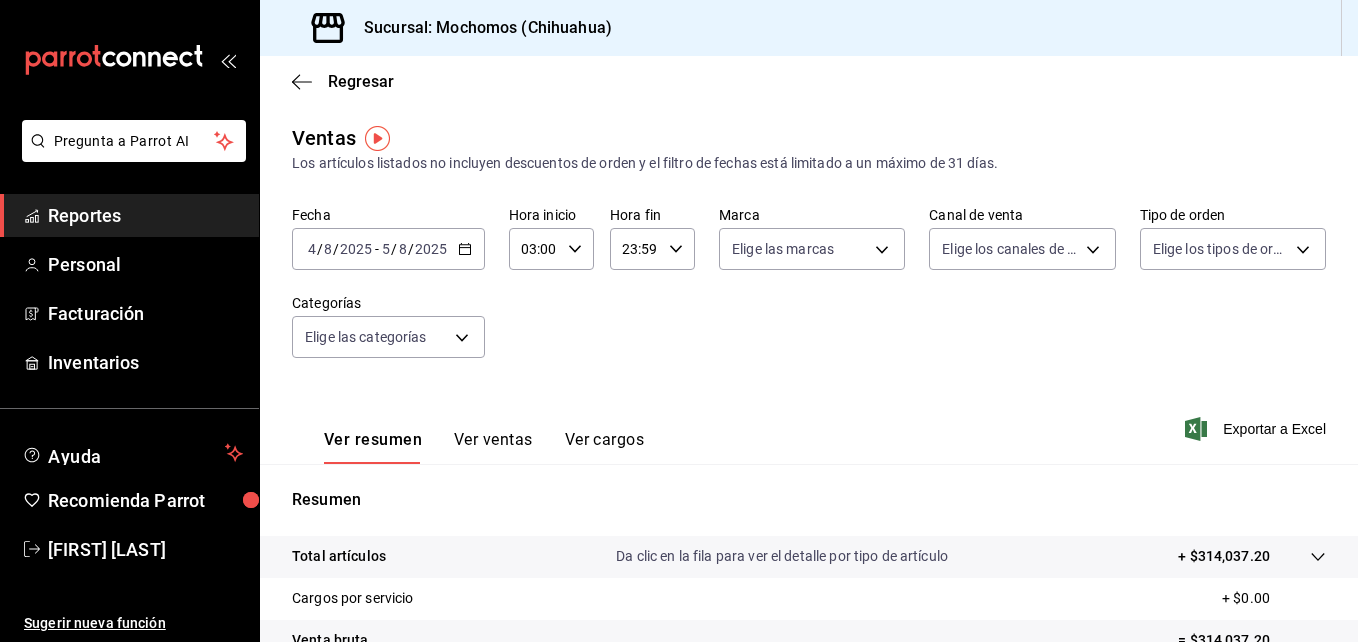 click on "23:59" at bounding box center (635, 249) 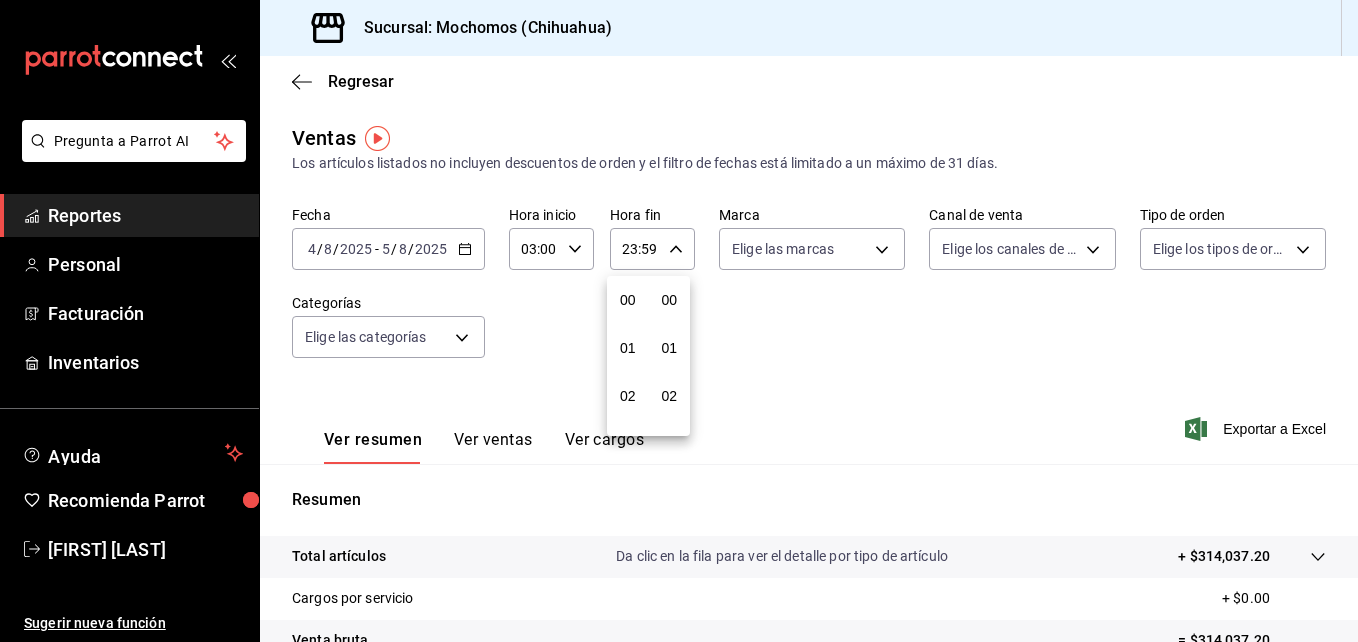 scroll, scrollTop: 992, scrollLeft: 0, axis: vertical 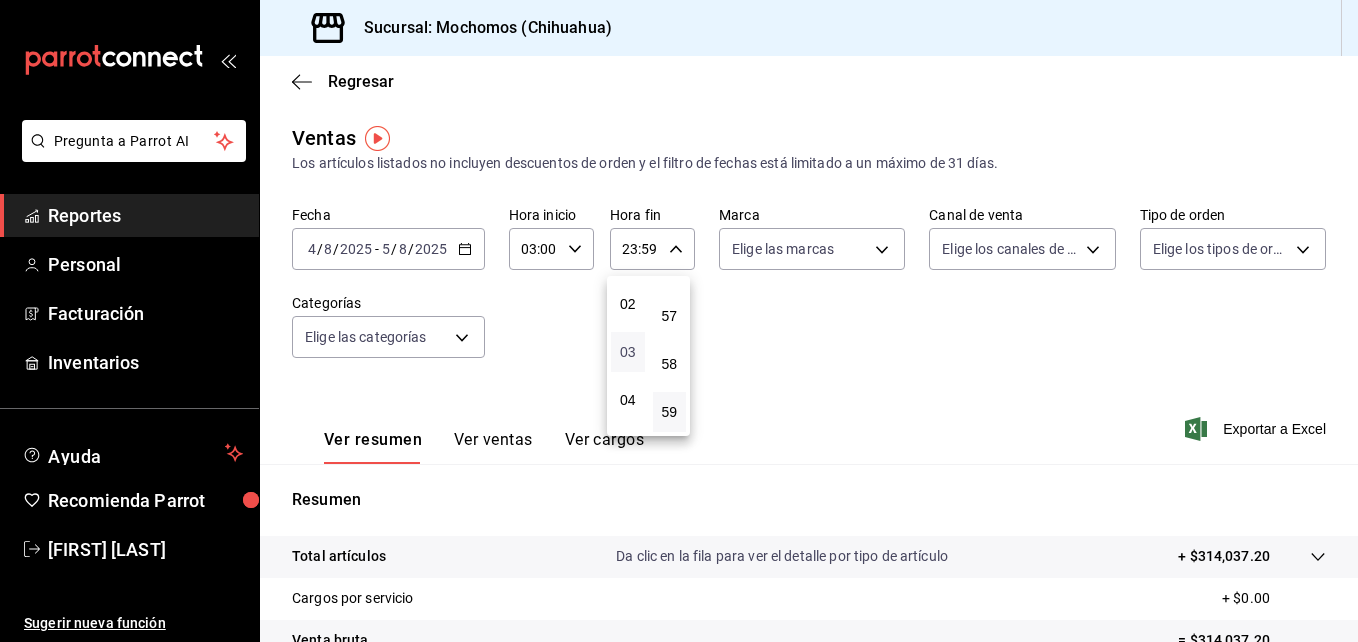 click on "03" at bounding box center (628, 352) 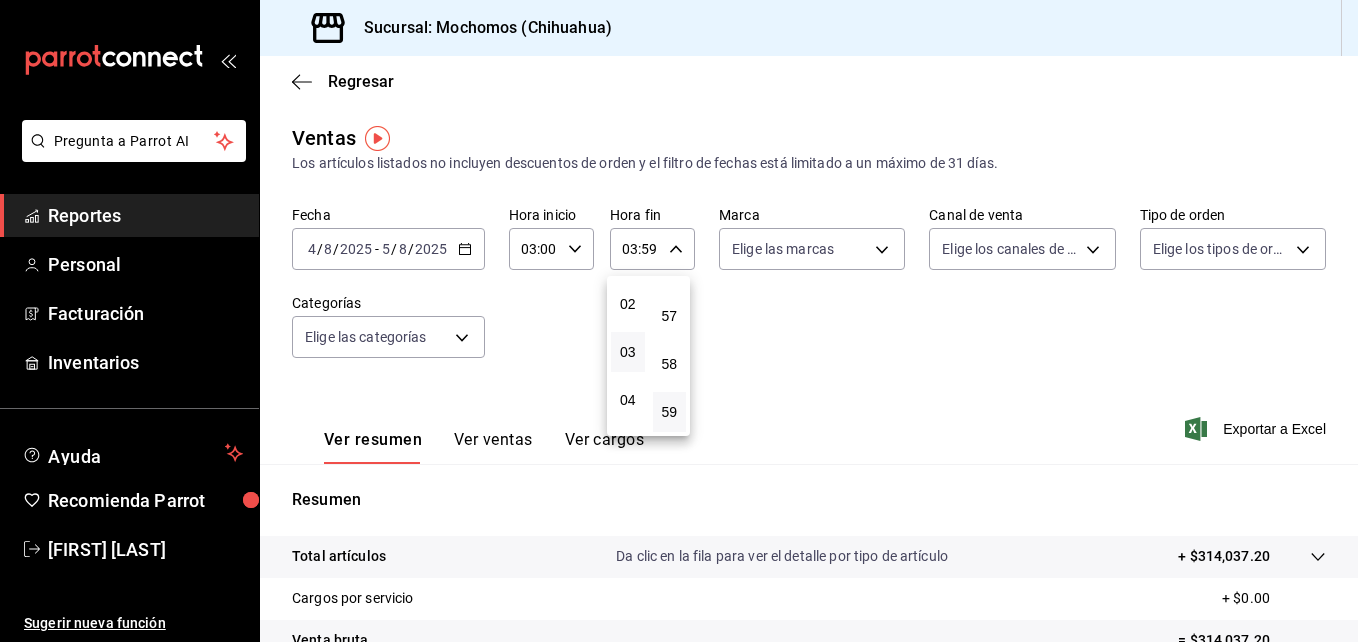 click at bounding box center [679, 321] 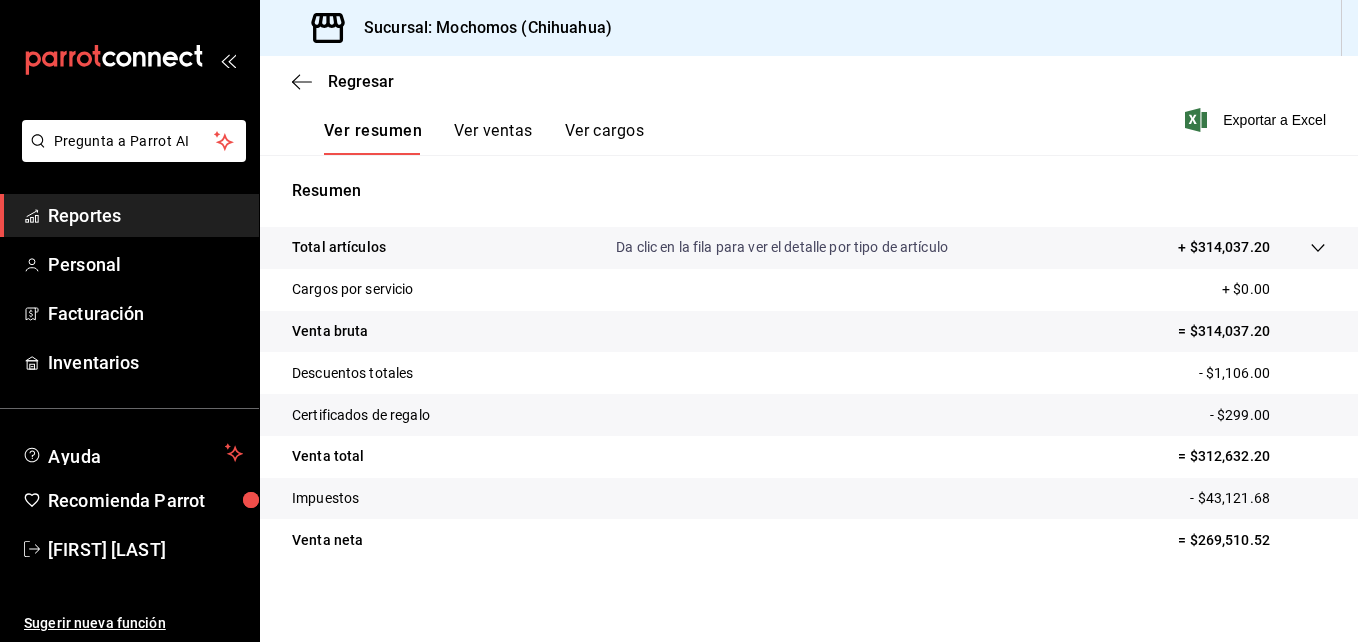 scroll, scrollTop: 316, scrollLeft: 0, axis: vertical 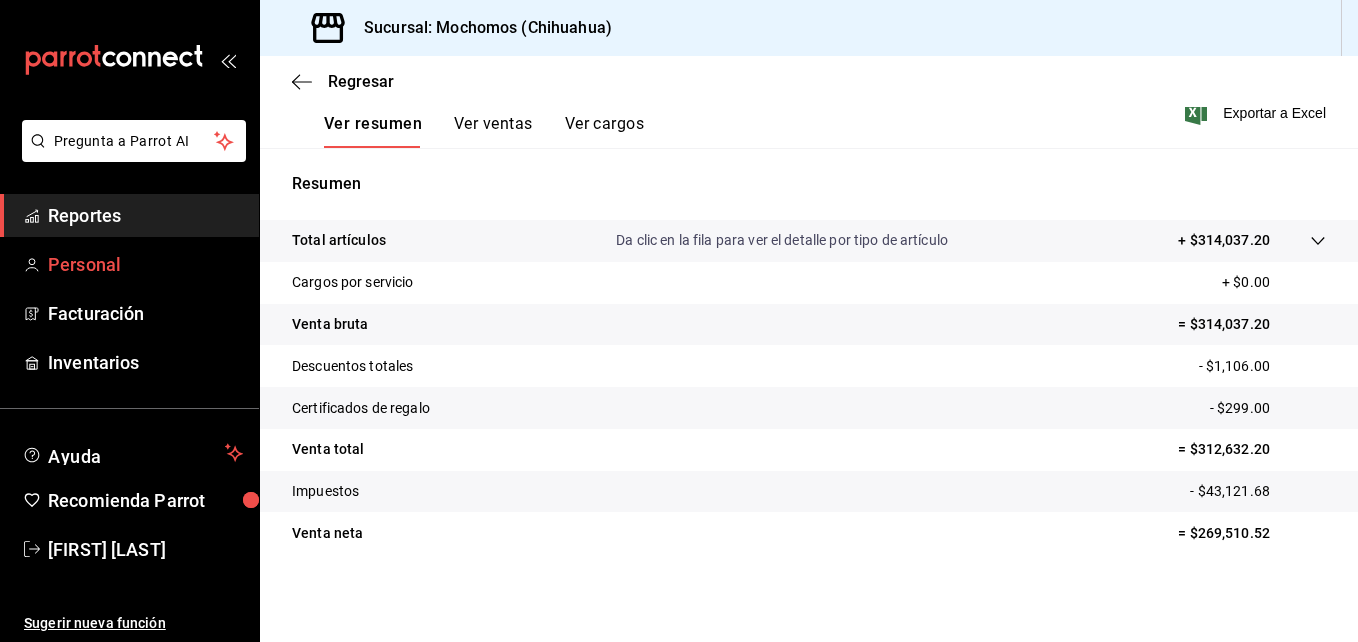 drag, startPoint x: 61, startPoint y: 205, endPoint x: 147, endPoint y: 266, distance: 105.43719 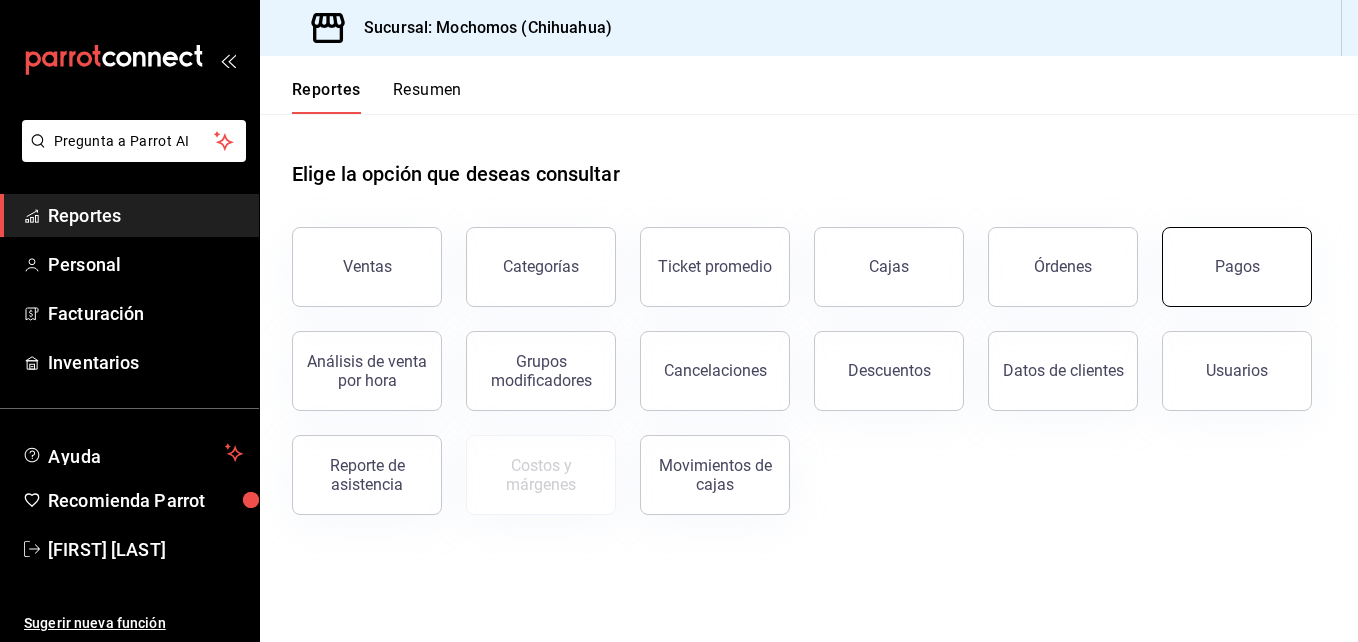 click on "Pagos" at bounding box center (1237, 267) 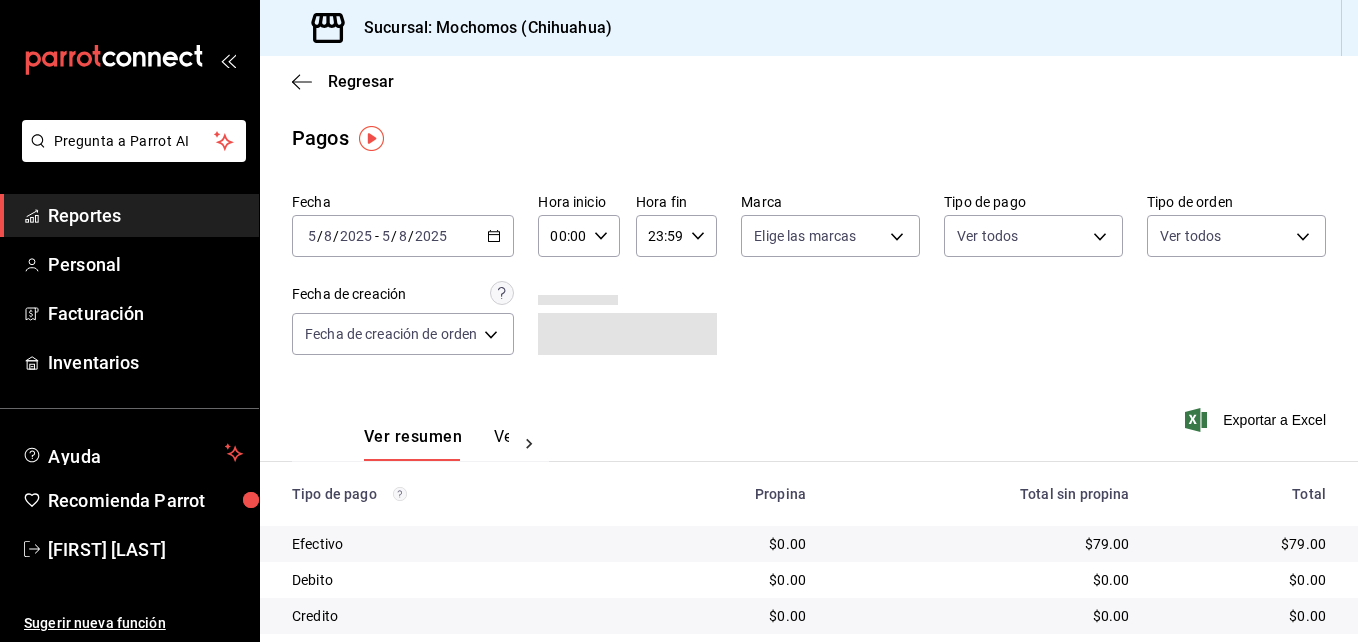 click 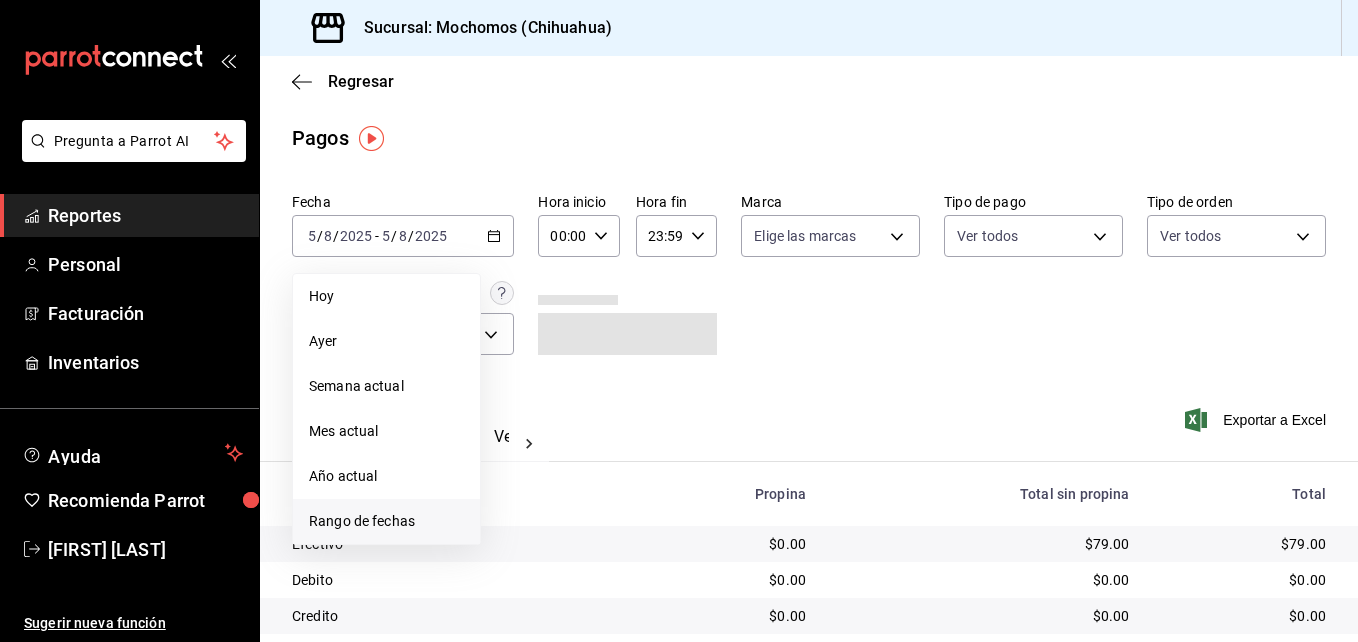click on "Rango de fechas" at bounding box center (386, 521) 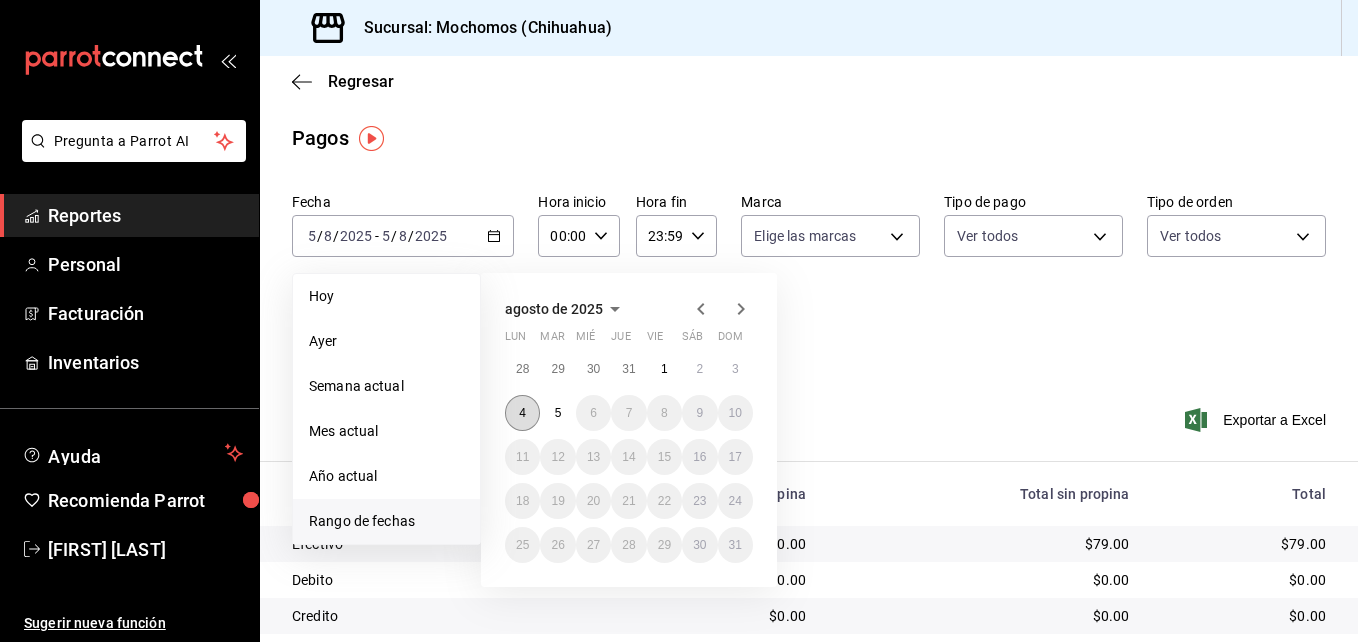click on "4" at bounding box center (522, 413) 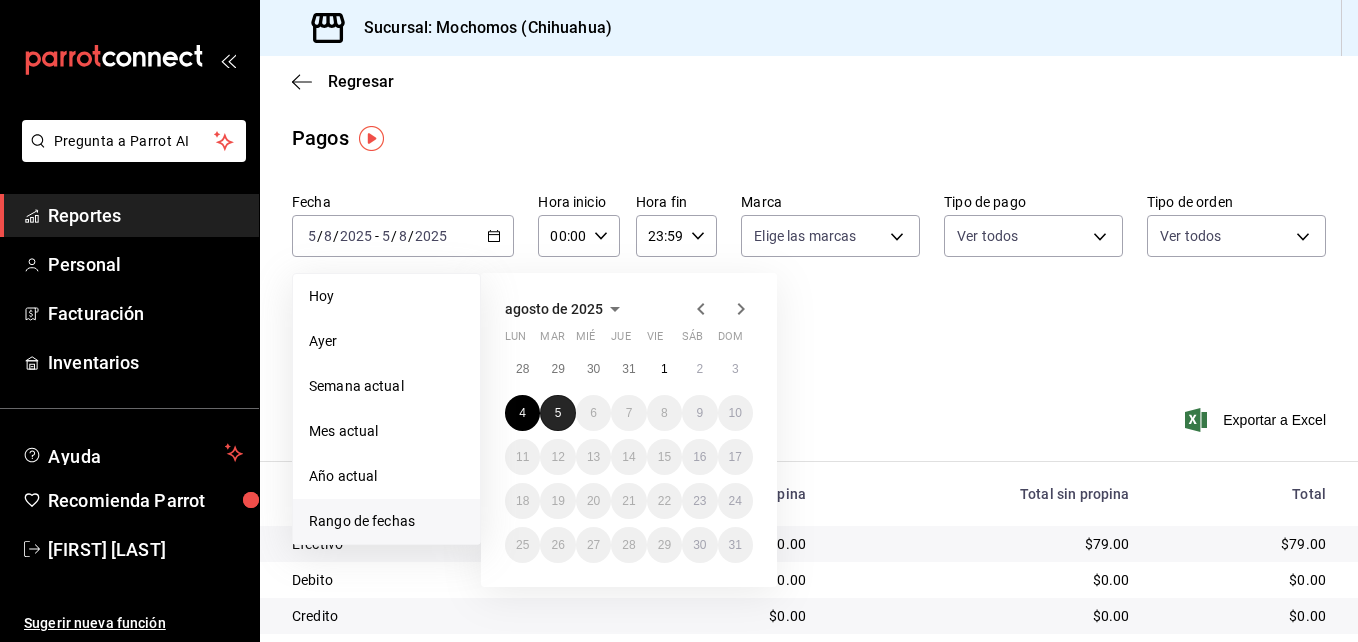 click on "5" at bounding box center [558, 413] 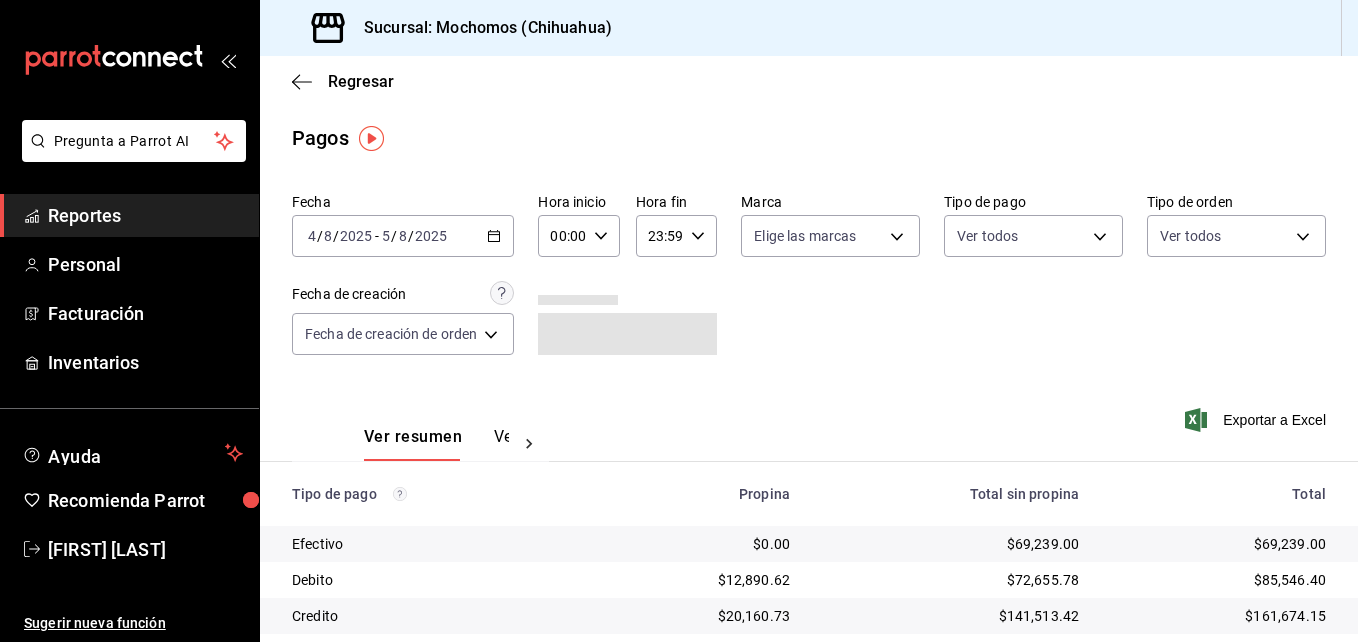 click on "00:00" at bounding box center [561, 236] 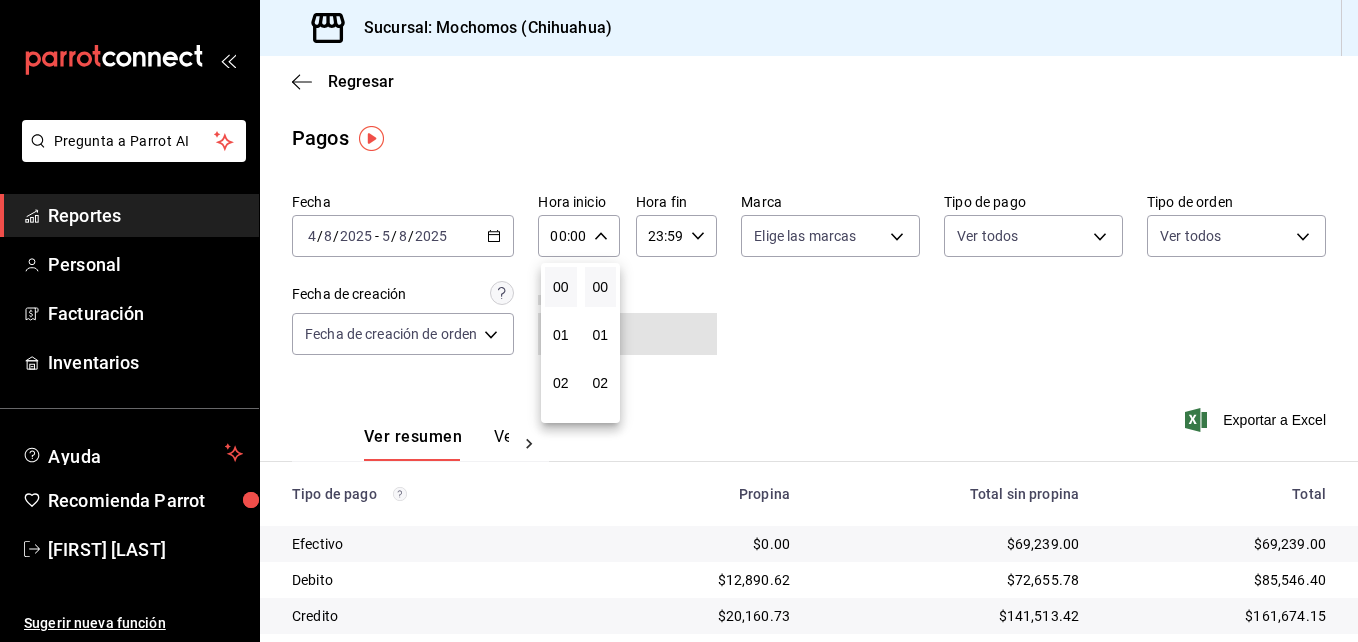scroll, scrollTop: 100, scrollLeft: 0, axis: vertical 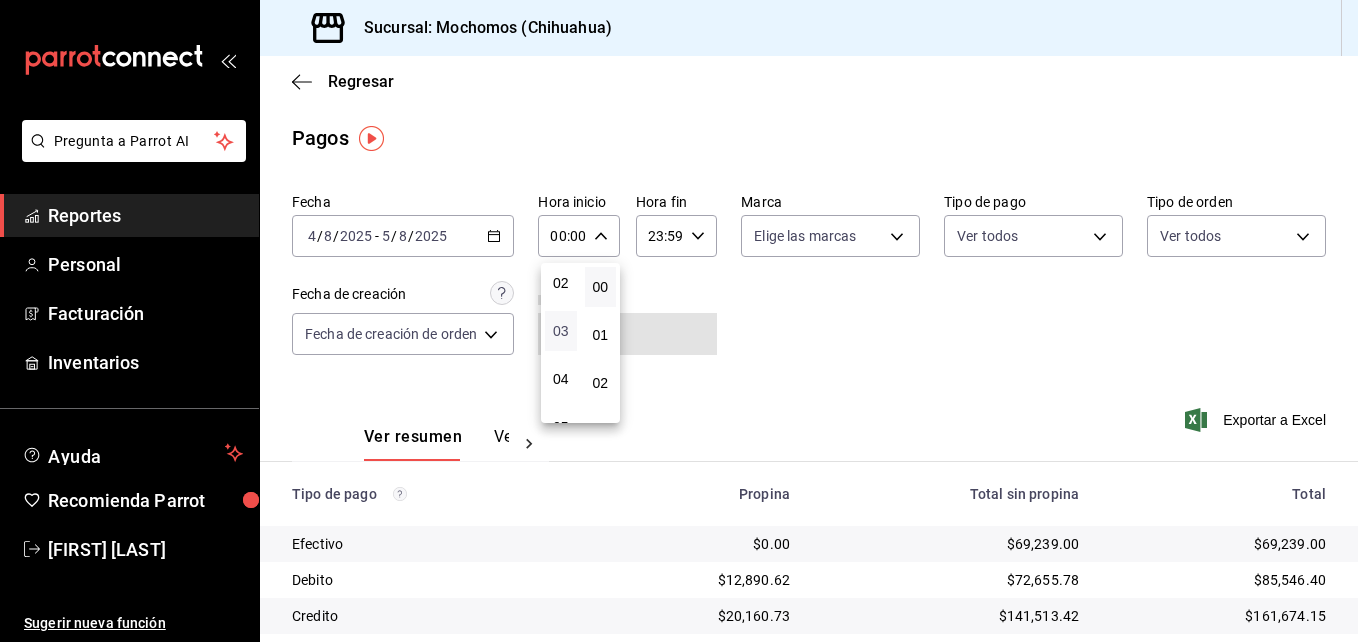 click on "03" at bounding box center (561, 331) 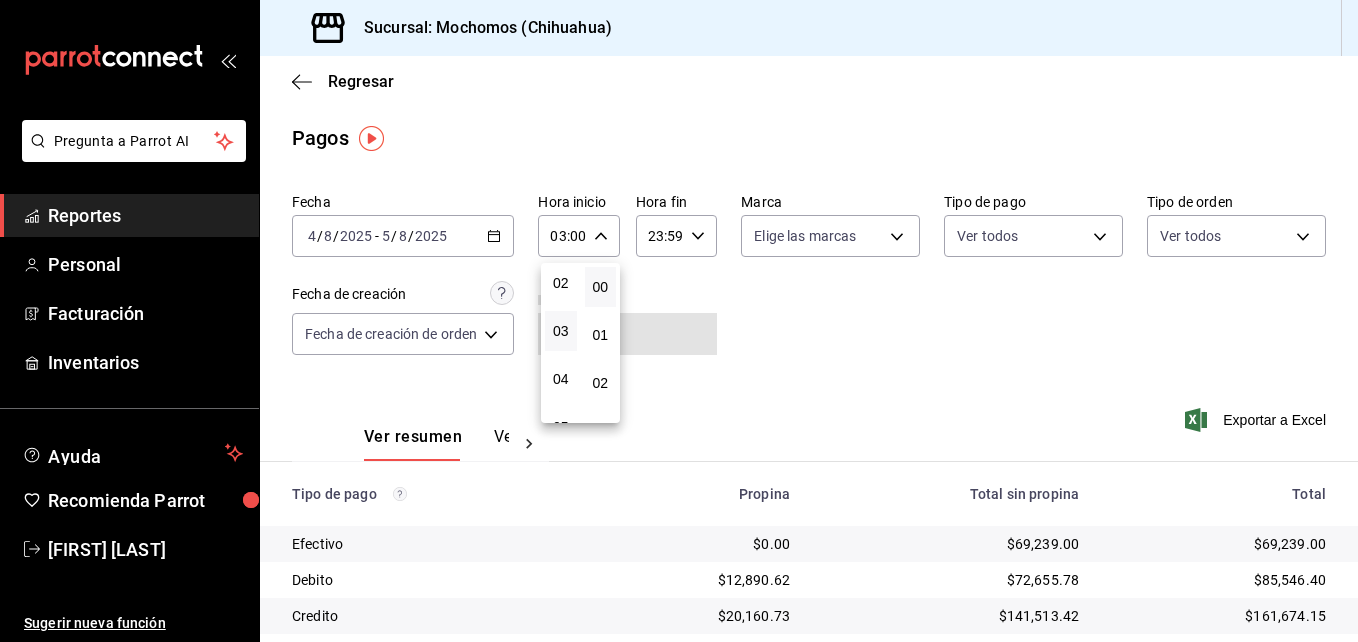 click at bounding box center [679, 321] 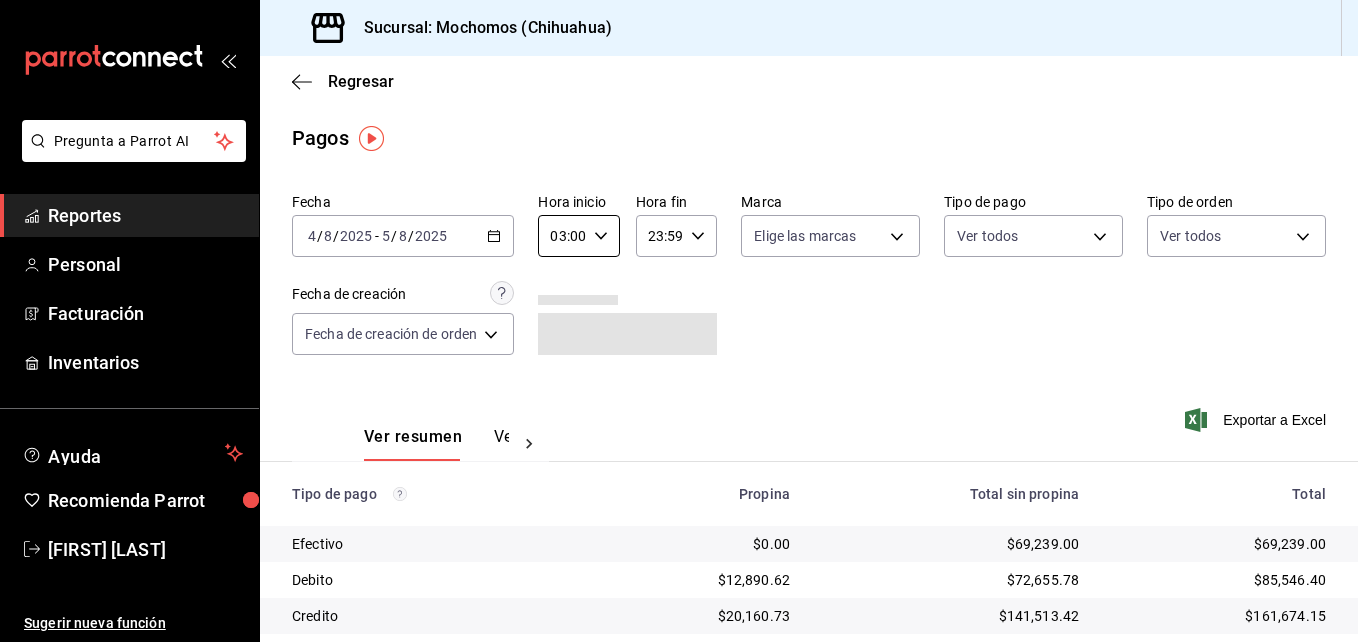 scroll, scrollTop: 100, scrollLeft: 0, axis: vertical 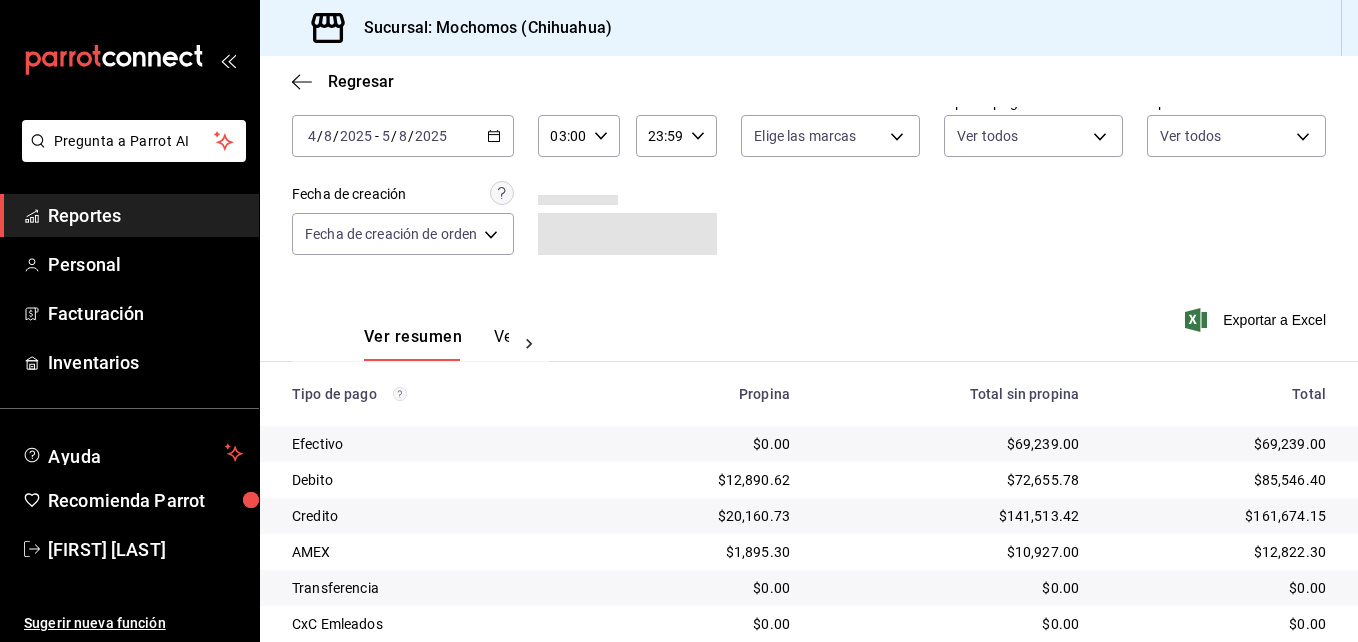 click on "23:59" at bounding box center [659, 136] 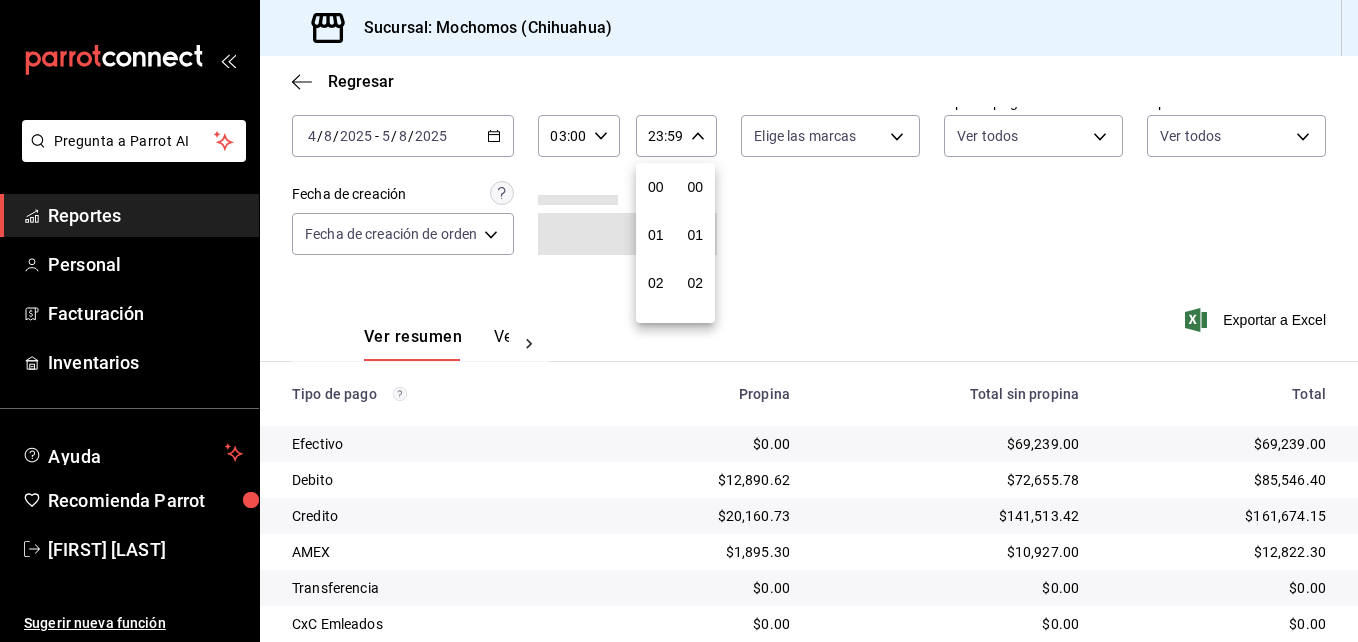 scroll, scrollTop: 992, scrollLeft: 0, axis: vertical 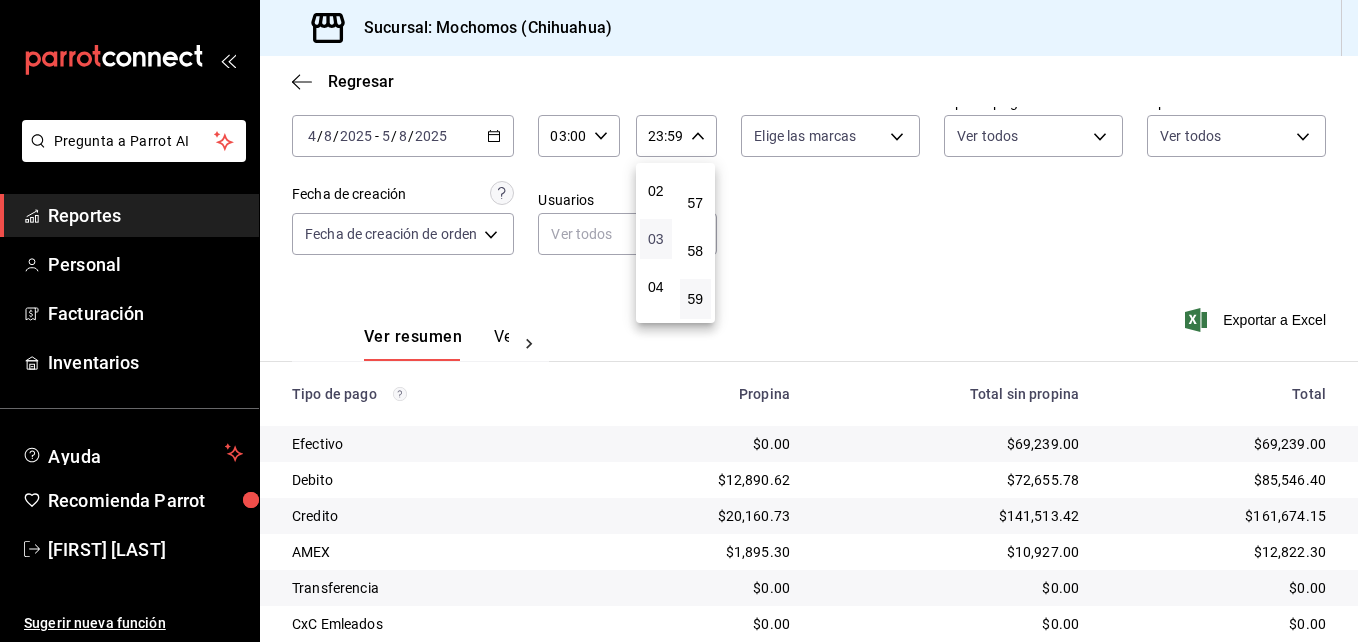 click on "03" at bounding box center [656, 239] 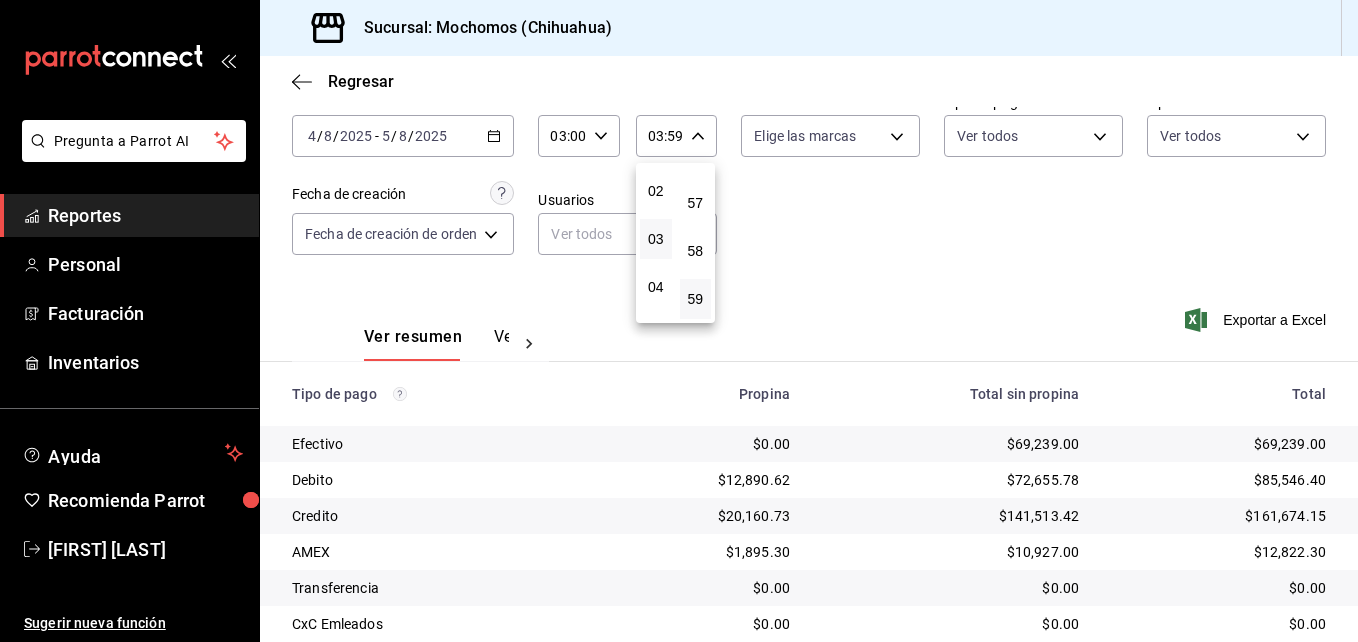 click at bounding box center (679, 321) 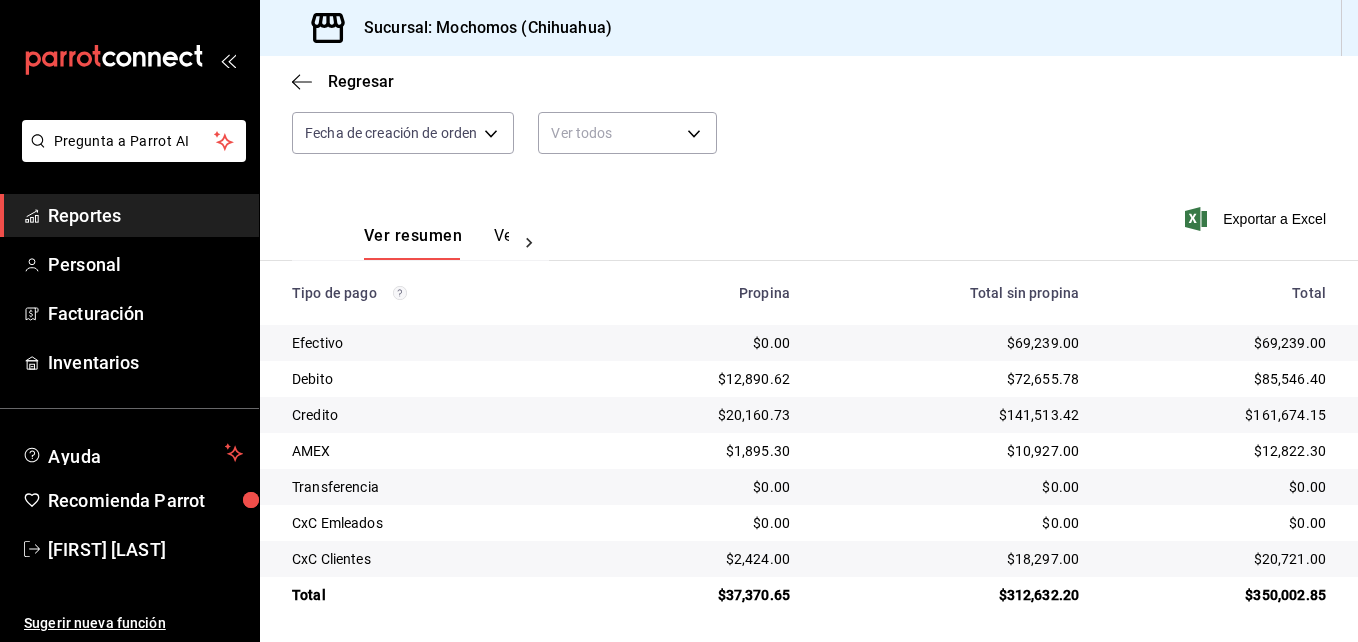 scroll, scrollTop: 205, scrollLeft: 0, axis: vertical 